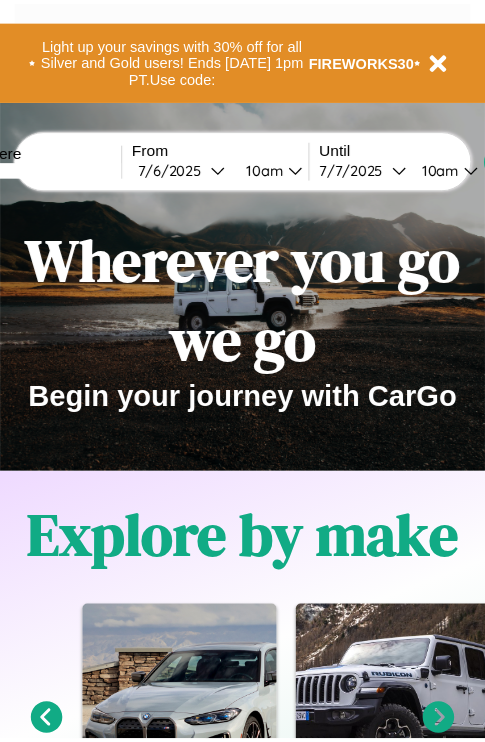 scroll, scrollTop: 0, scrollLeft: 0, axis: both 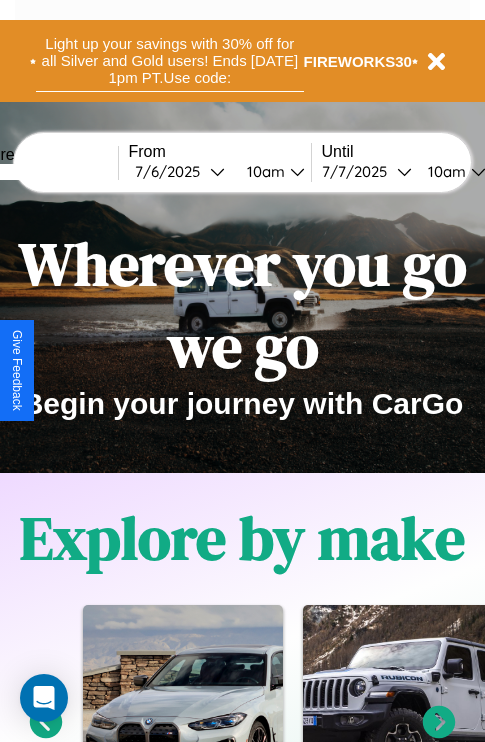 click on "Light up your savings with 30% off for all Silver and Gold users! Ends [DATE] 1pm PT.  Use code:" at bounding box center [170, 61] 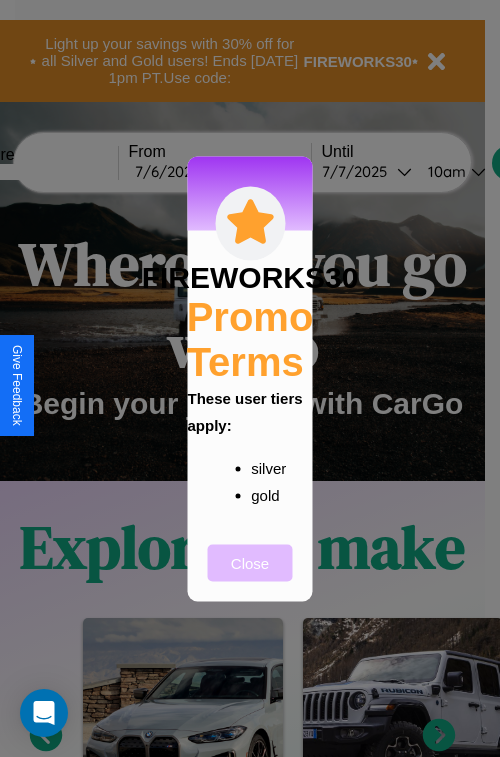 click on "Close" at bounding box center (250, 562) 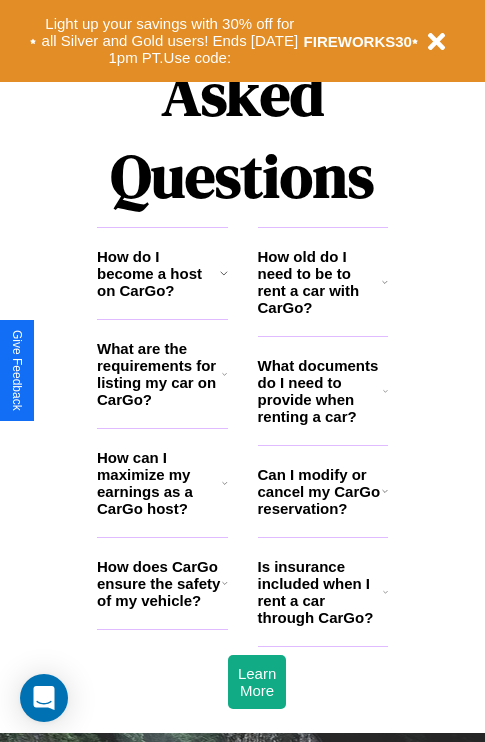 scroll, scrollTop: 2423, scrollLeft: 0, axis: vertical 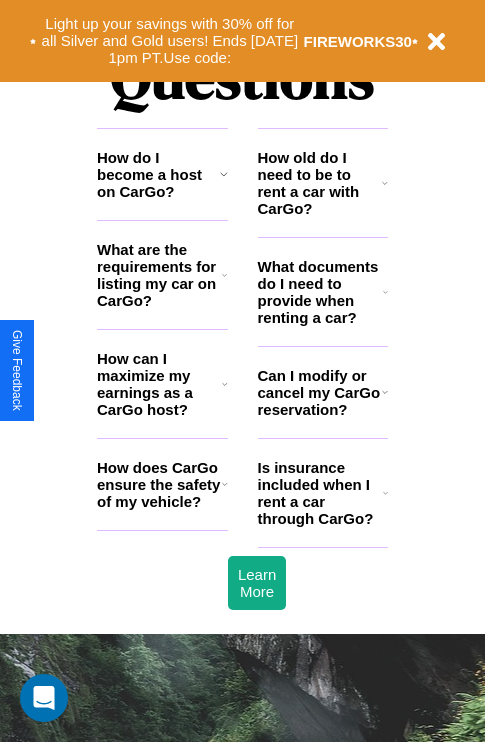 click on "Is insurance included when I rent a car through CarGo?" at bounding box center [320, 493] 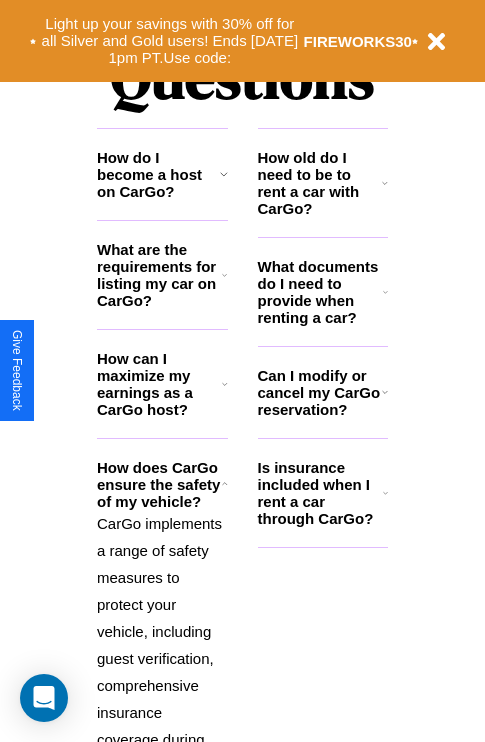click 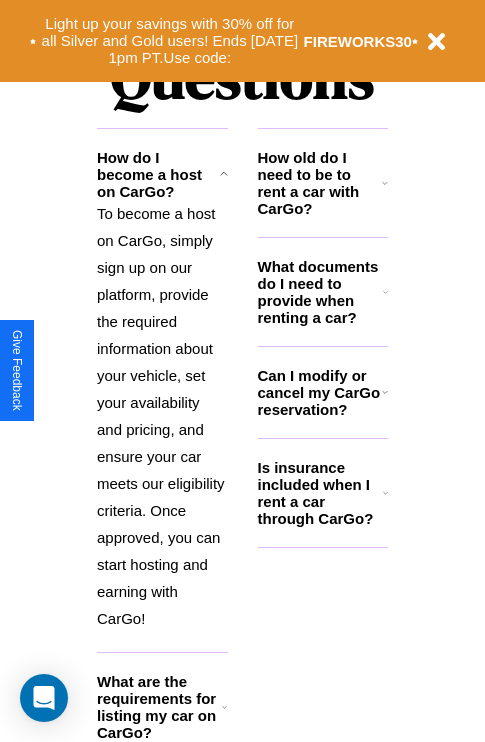 click 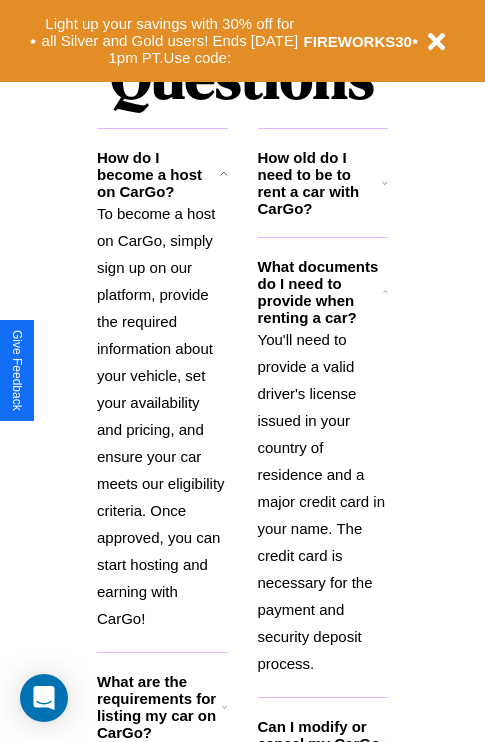 click 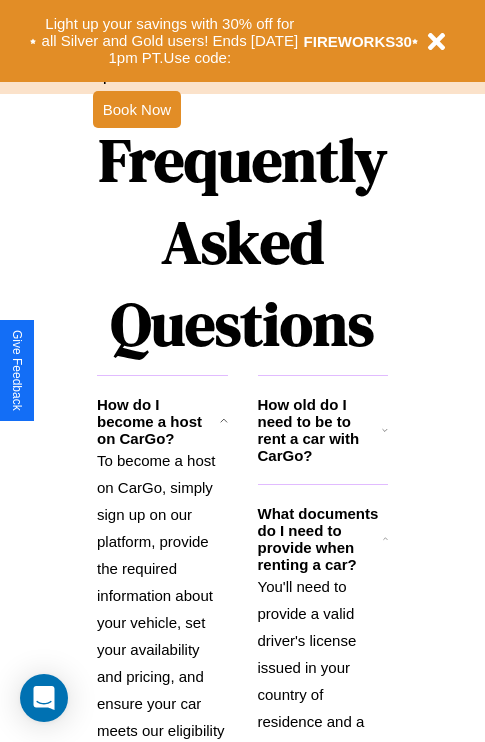 scroll, scrollTop: 308, scrollLeft: 0, axis: vertical 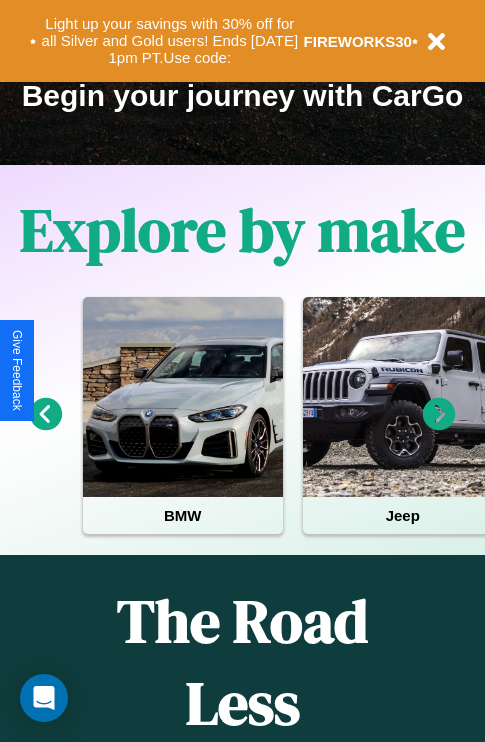 click 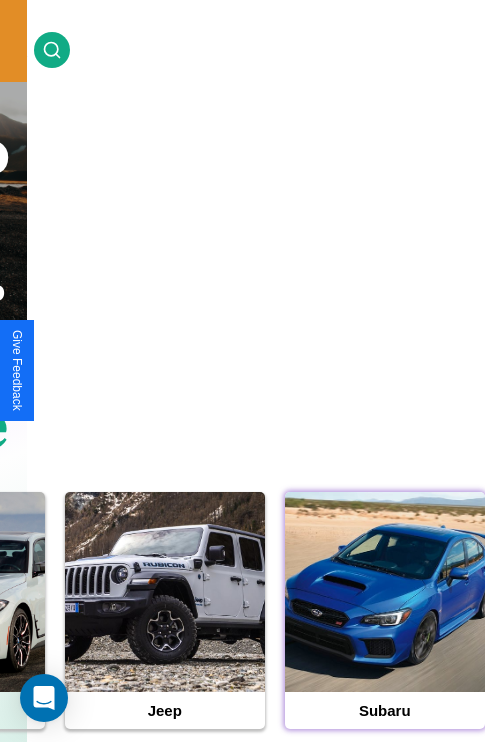 click at bounding box center (385, 592) 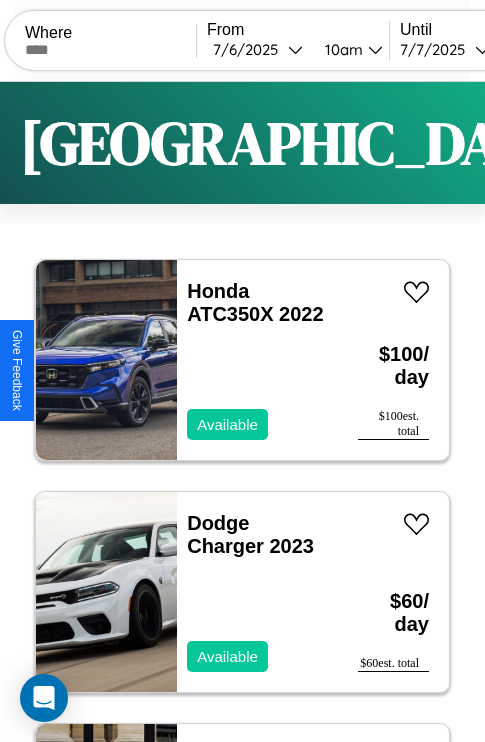 scroll, scrollTop: 33, scrollLeft: 0, axis: vertical 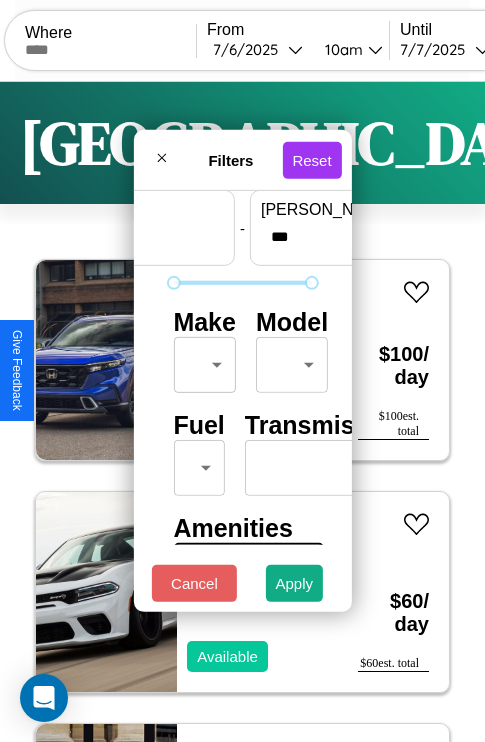 click on "CarGo Where From [DATE] 10am Until [DATE] 10am Become a Host Login Sign Up [GEOGRAPHIC_DATA] Filters 130  cars in this area These cars can be picked up in this city. Honda   ATC350X   2022 Available $ 100  / day $ 100  est. total Dodge   Charger   2023 Available $ 60  / day $ 60  est. total Alfa Romeo   164   2014 Available $ 180  / day $ 180  est. total Acura   RL   2017 Available $ 90  / day $ 90  est. total Ford   LLS9000   2023 Available $ 150  / day $ 150  est. total Maserati   Grancabrio   2018 Available $ 200  / day $ 200  est. total Maserati   Granturismo   2020 Available $ 120  / day $ 120  est. total Jaguar   X-Type   2019 Available $ 170  / day $ 170  est. total Bentley   Mulsanne   2018 Available $ 90  / day $ 90  est. total Maserati   Spyder   2022 Available $ 90  / day $ 90  est. total Hummer   H3T   2022 Available $ 180  / day $ 180  est. total Aston [PERSON_NAME]   Vanquish Zagato   2017 Unavailable $ 100  / day $ 100  est. total Lexus   CT   2022 Available $ 130  / day $ 130  est. total Tesla     $" at bounding box center [242, 412] 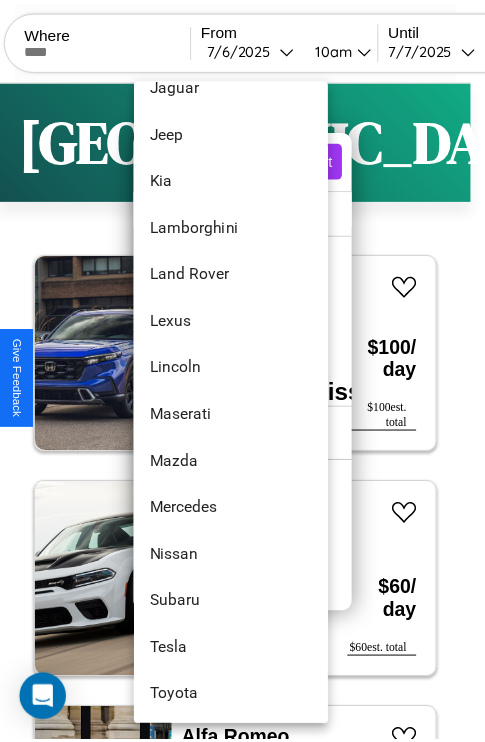 scroll, scrollTop: 1083, scrollLeft: 0, axis: vertical 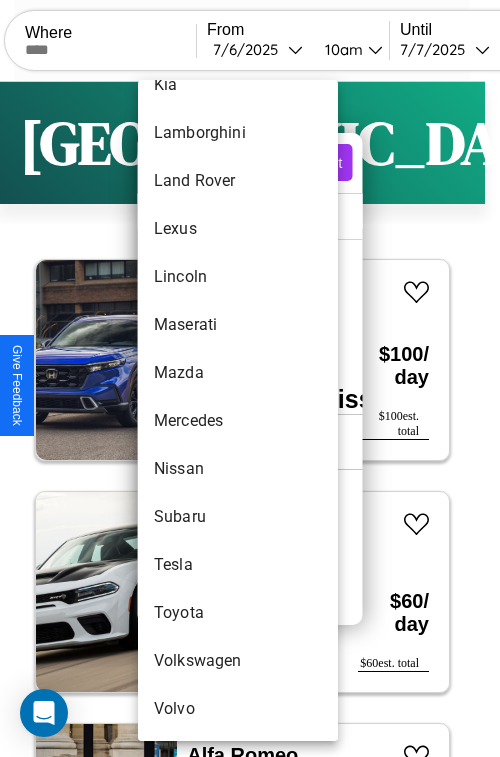 click on "Toyota" at bounding box center (238, 613) 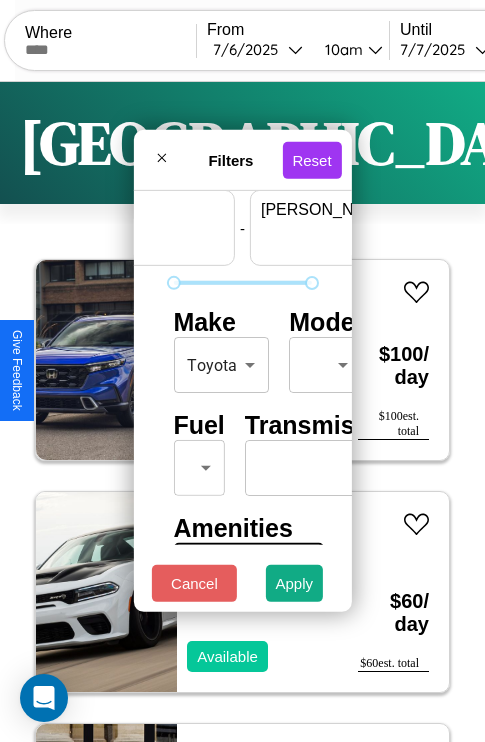 scroll, scrollTop: 59, scrollLeft: 124, axis: both 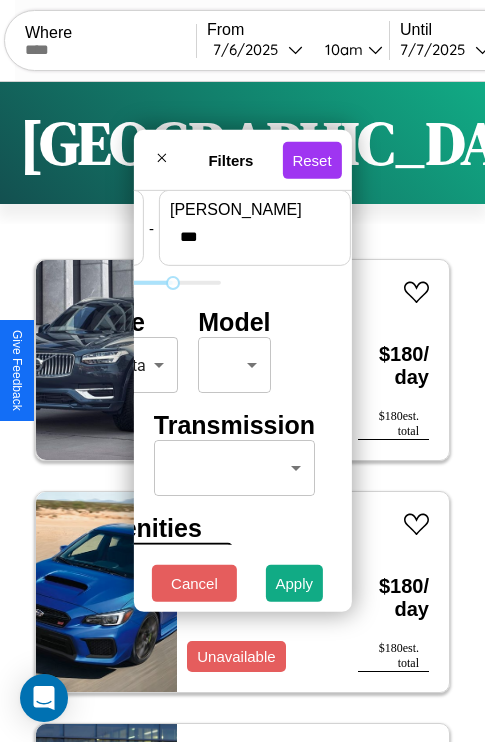 type on "***" 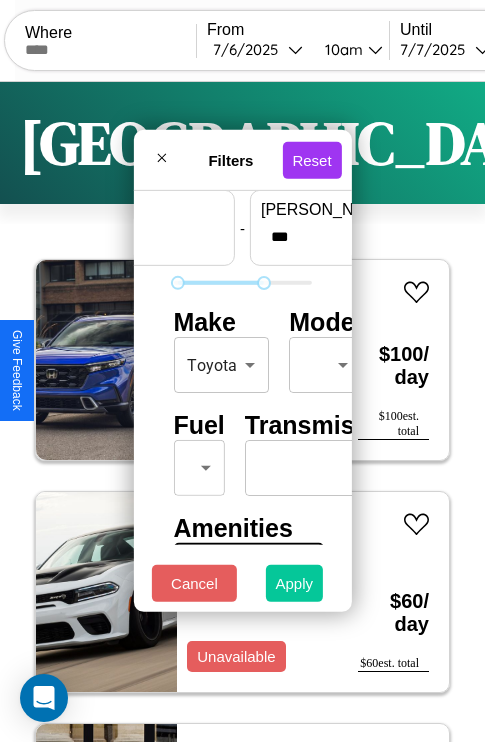 type on "**" 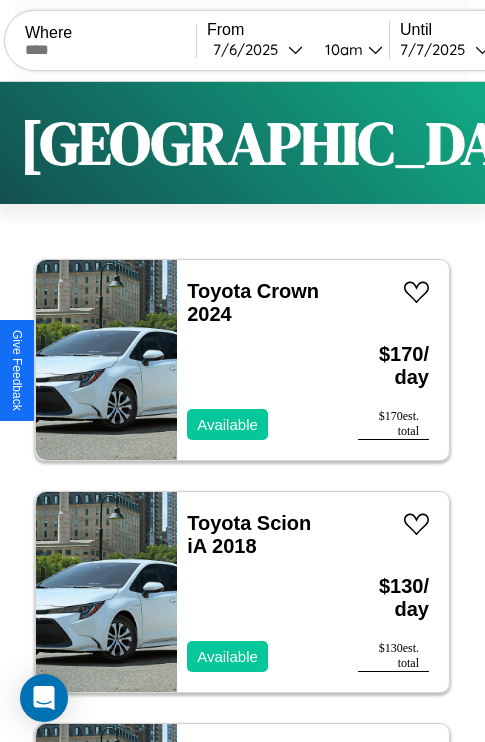 scroll, scrollTop: 79, scrollLeft: 0, axis: vertical 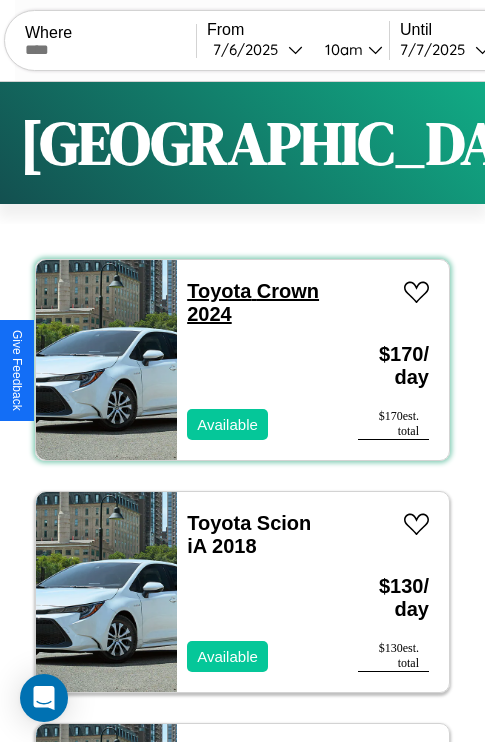 click on "Toyota   Crown   2024" at bounding box center [253, 302] 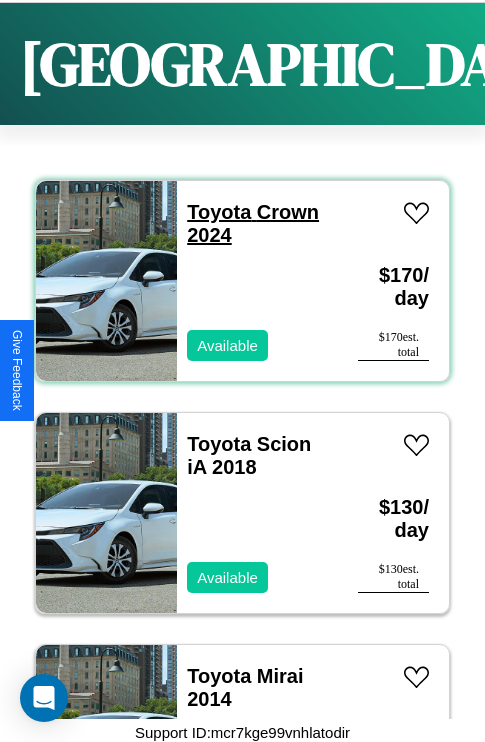 scroll, scrollTop: 75, scrollLeft: 0, axis: vertical 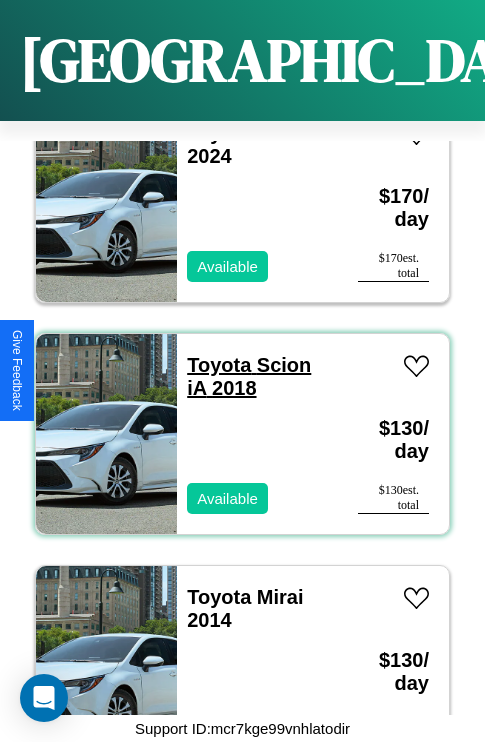 click on "Toyota   Scion iA   2018" at bounding box center [249, 376] 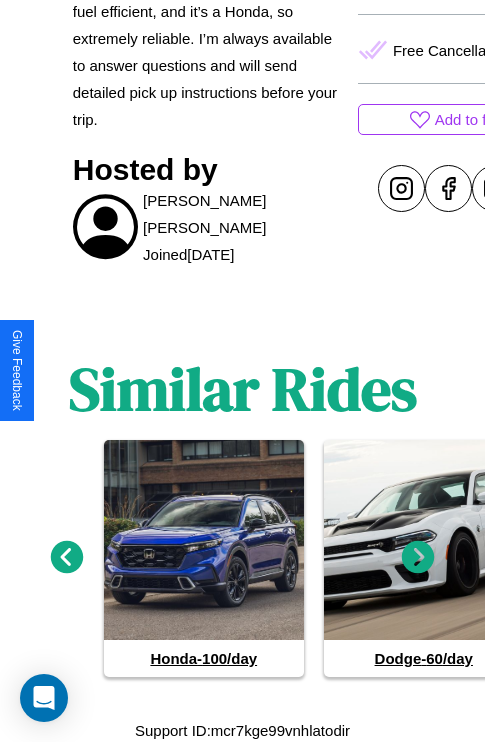 scroll, scrollTop: 775, scrollLeft: 0, axis: vertical 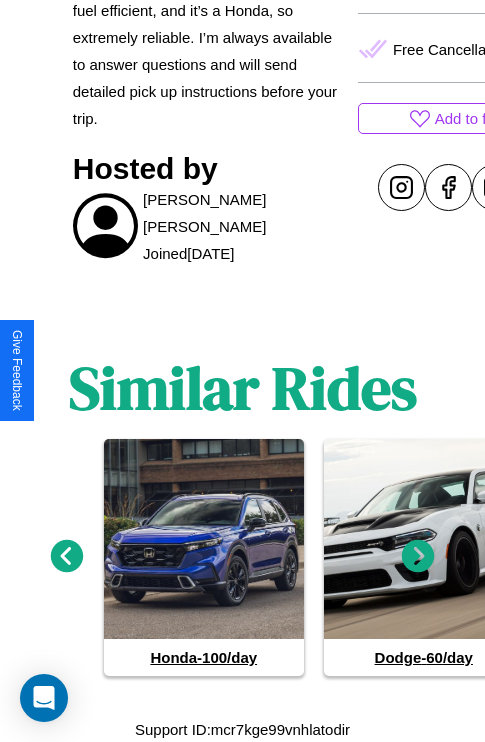 click 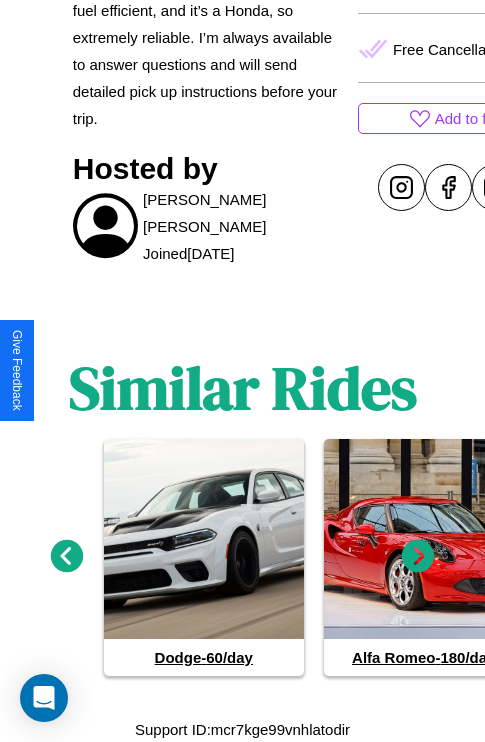 click 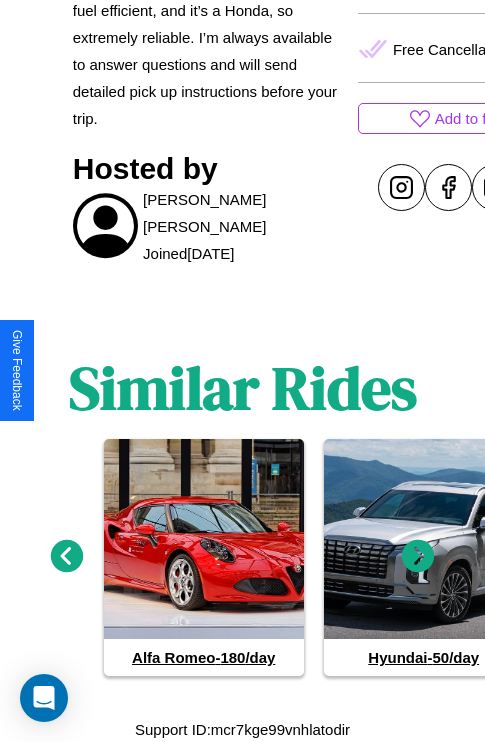 click 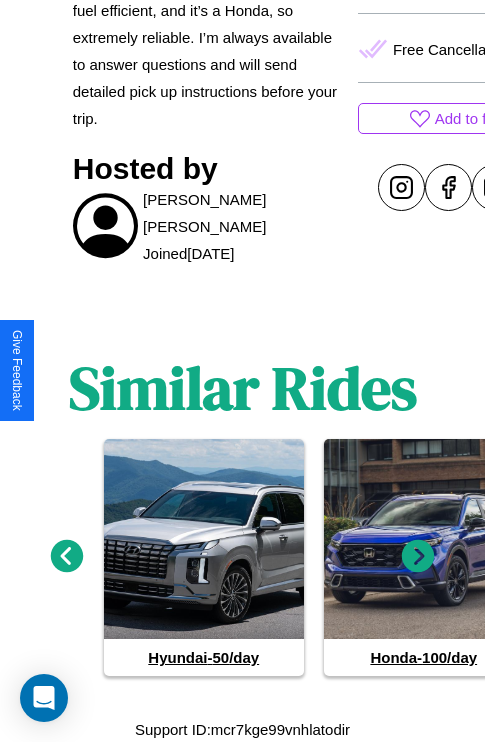 click 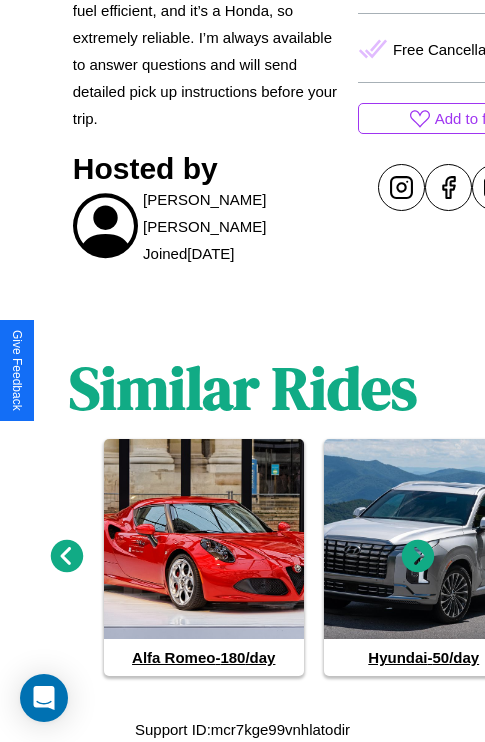 click 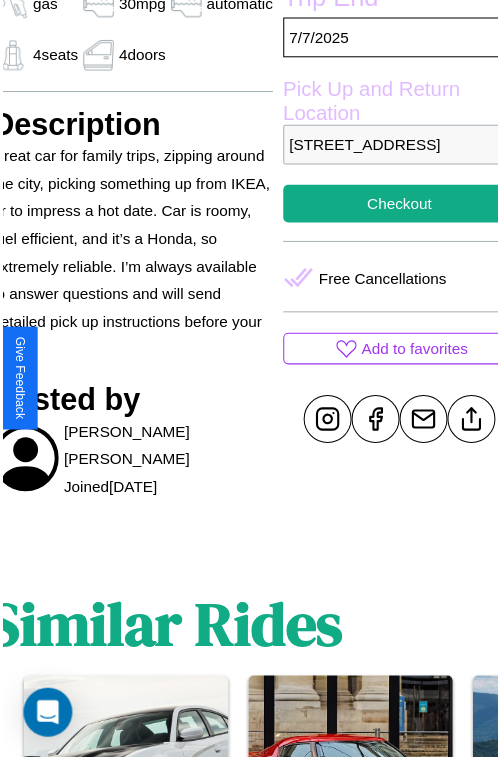 scroll, scrollTop: 550, scrollLeft: 84, axis: both 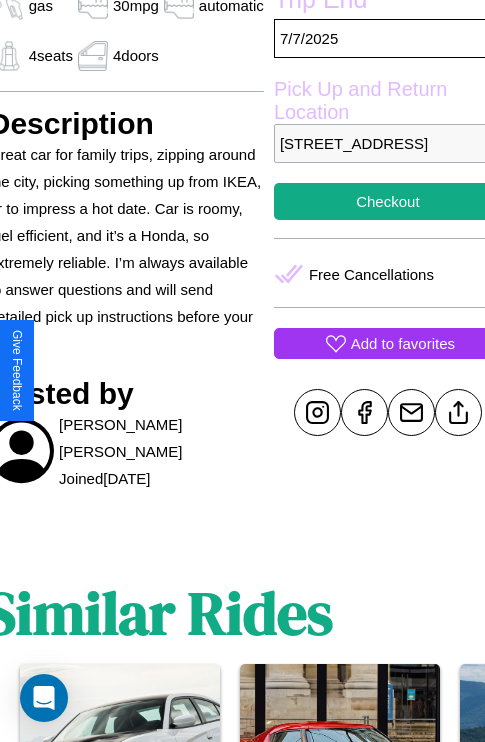 click on "Add to favorites" at bounding box center [403, 343] 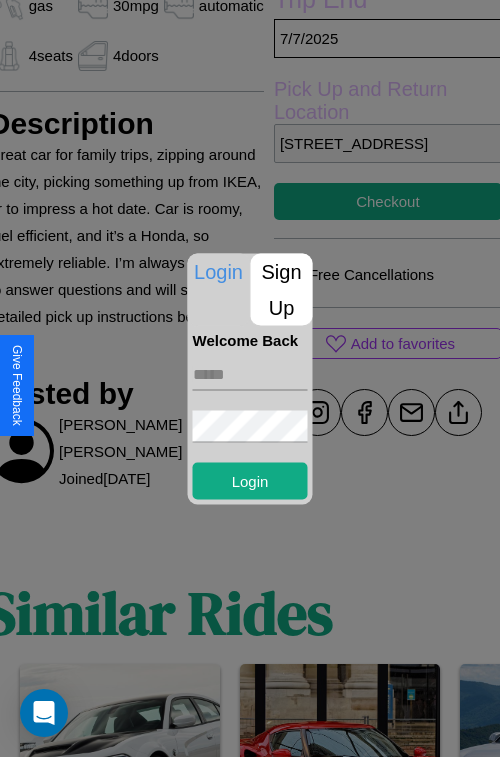 click on "Sign Up" at bounding box center (282, 289) 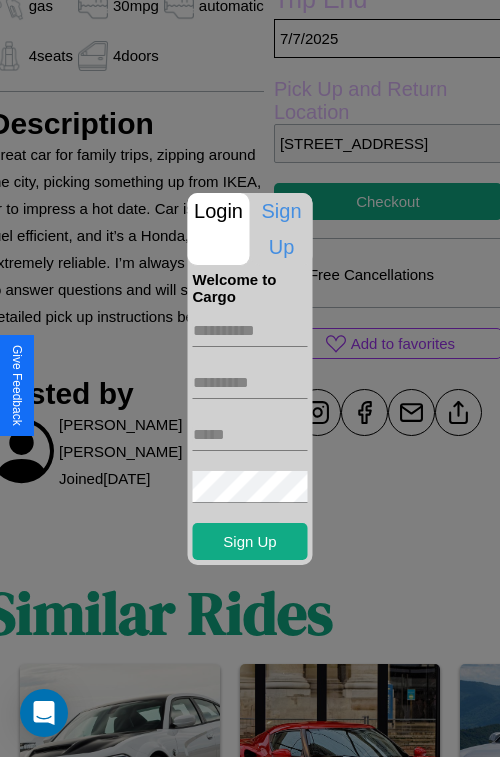 click at bounding box center (250, 331) 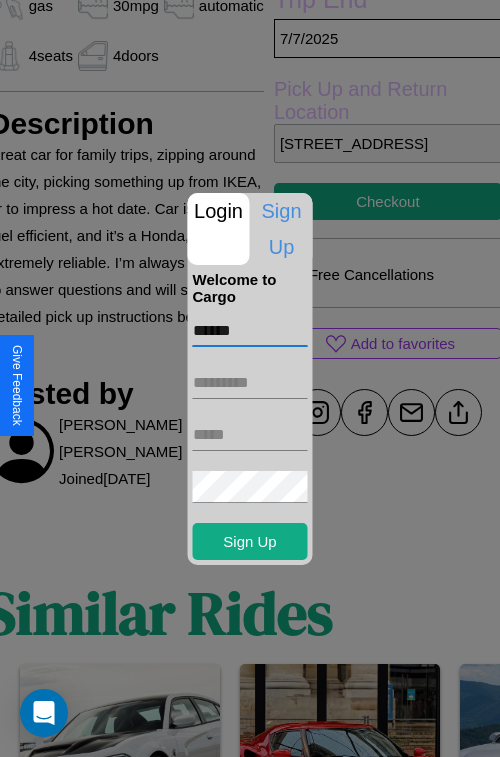 type on "******" 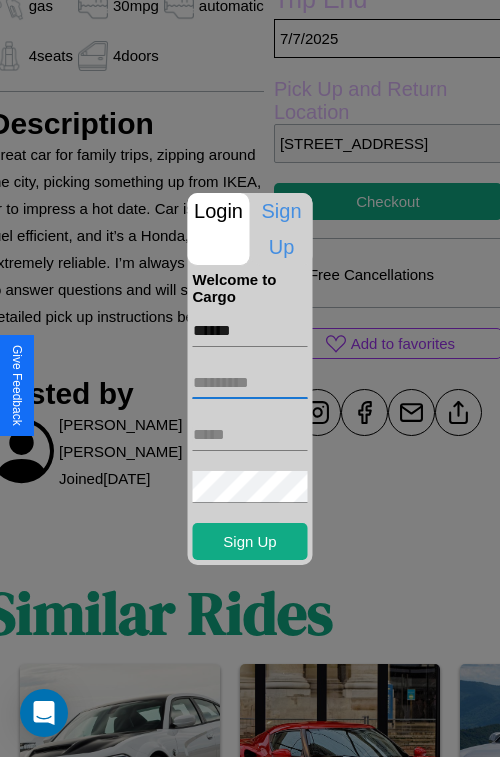 click at bounding box center [250, 383] 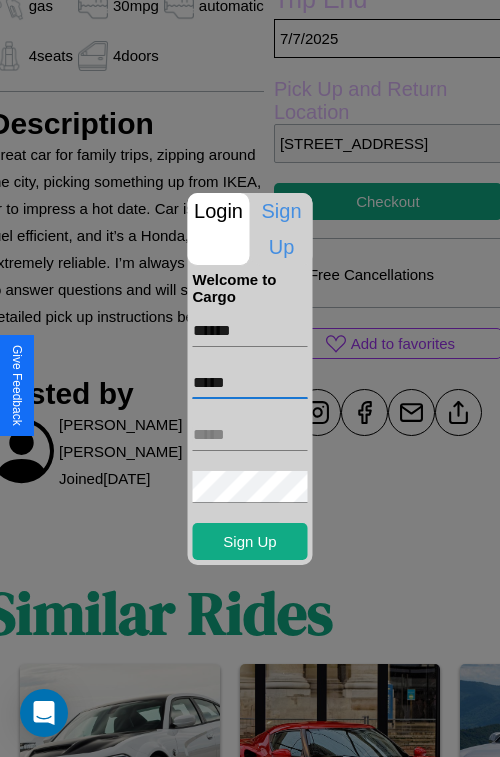 type on "*****" 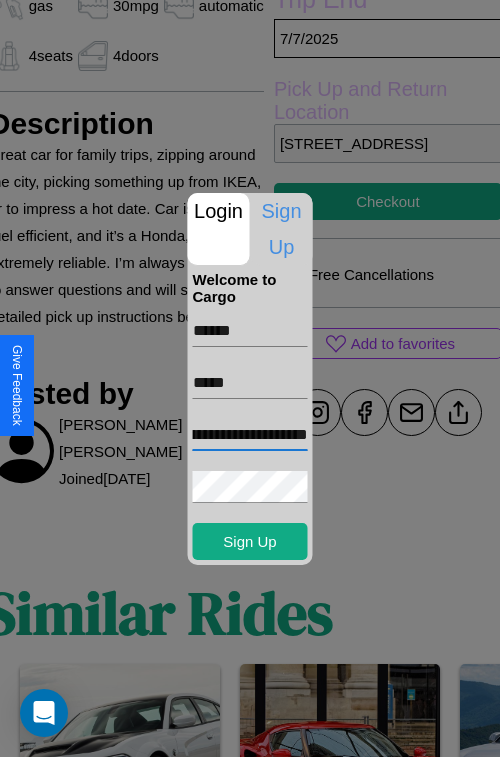 scroll, scrollTop: 0, scrollLeft: 86, axis: horizontal 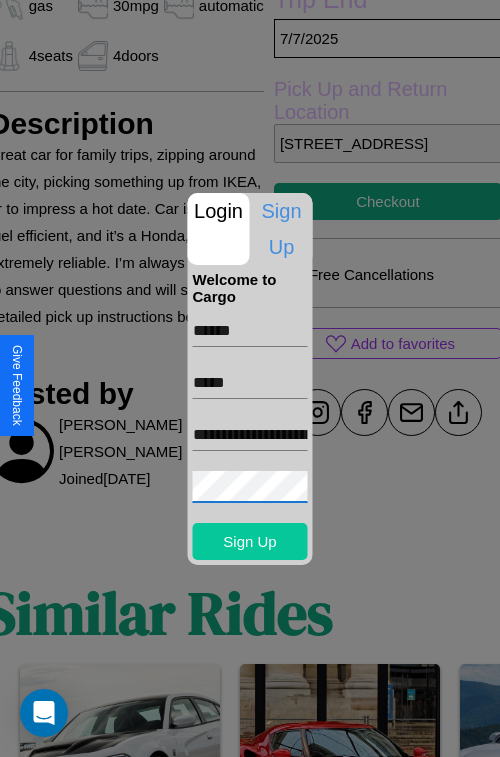 click on "Sign Up" at bounding box center [250, 541] 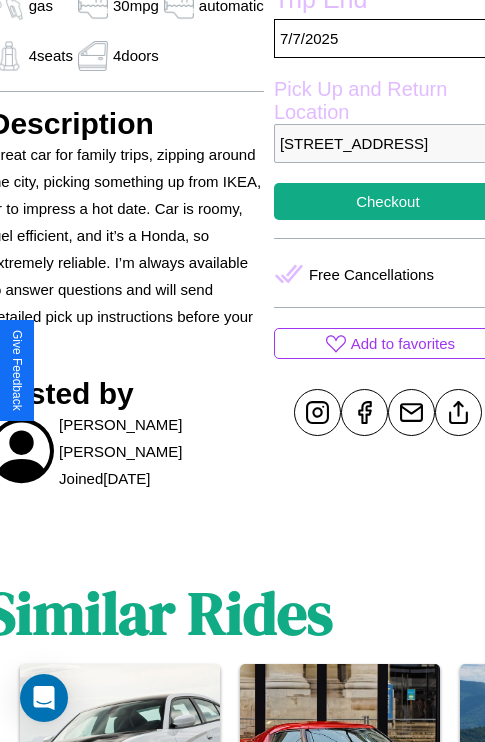 scroll, scrollTop: 550, scrollLeft: 84, axis: both 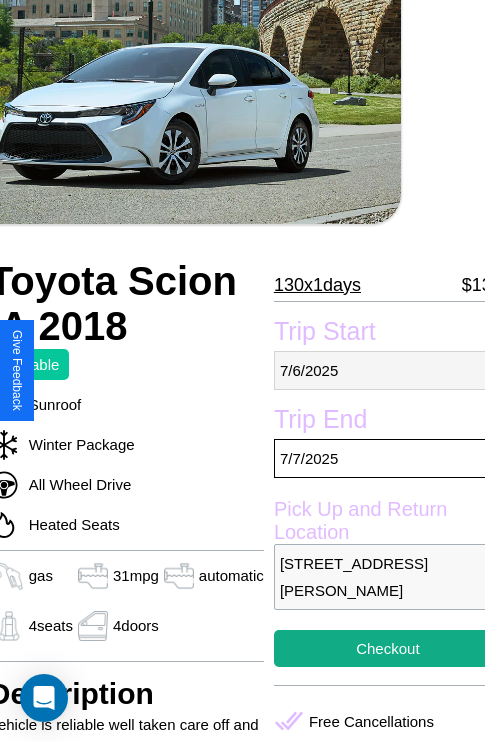 click on "7 / 6 / 2025" at bounding box center (388, 370) 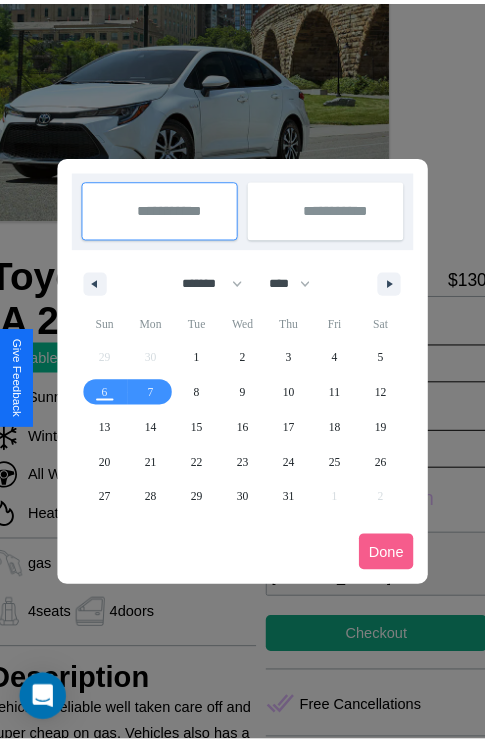 scroll, scrollTop: 0, scrollLeft: 84, axis: horizontal 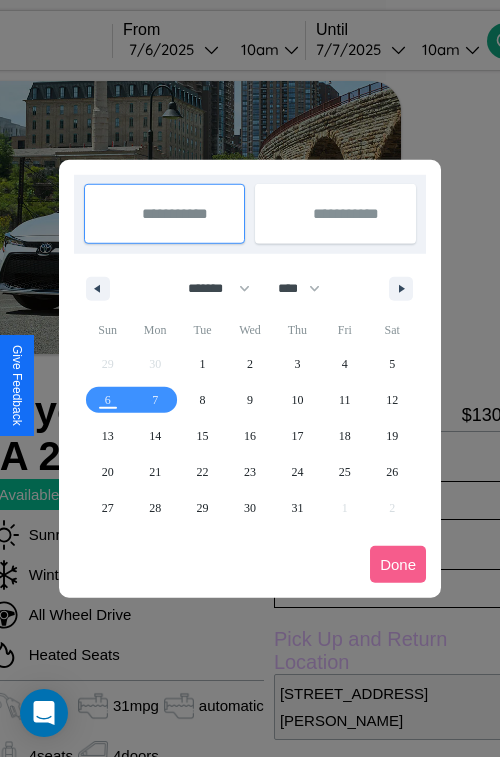 click at bounding box center (250, 378) 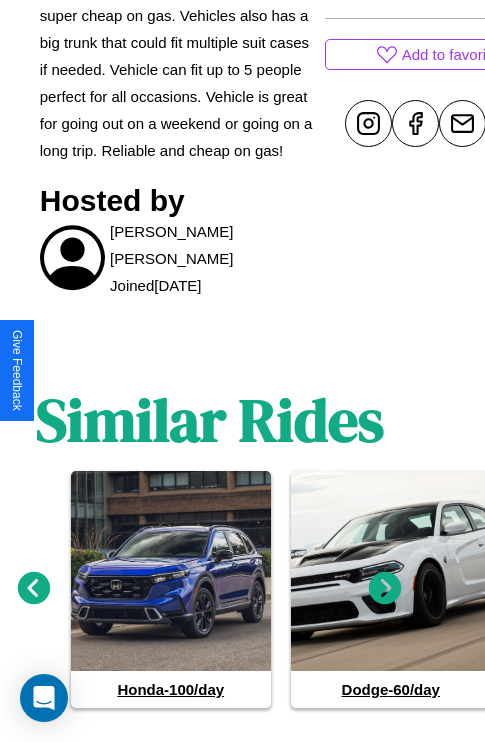 scroll, scrollTop: 925, scrollLeft: 30, axis: both 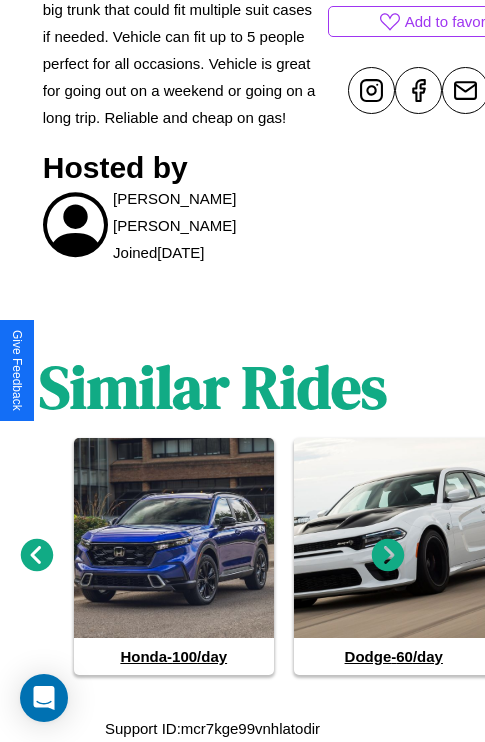 click 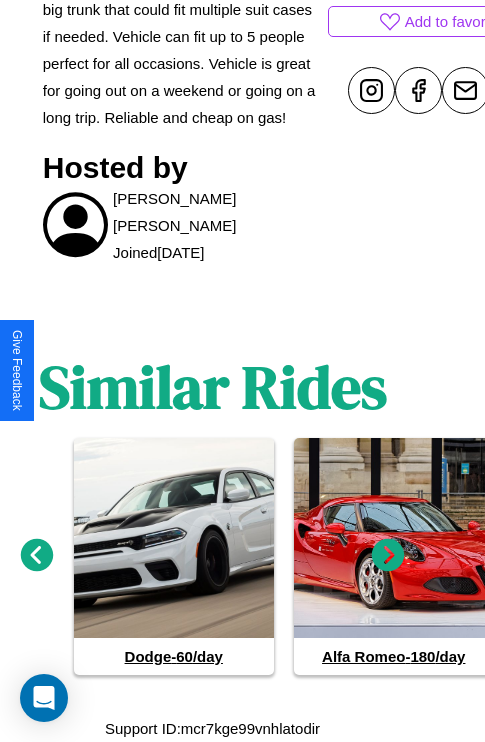 click 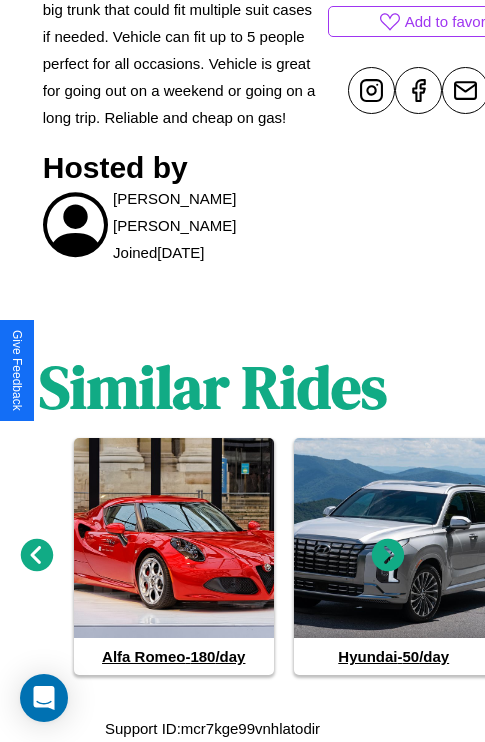 click 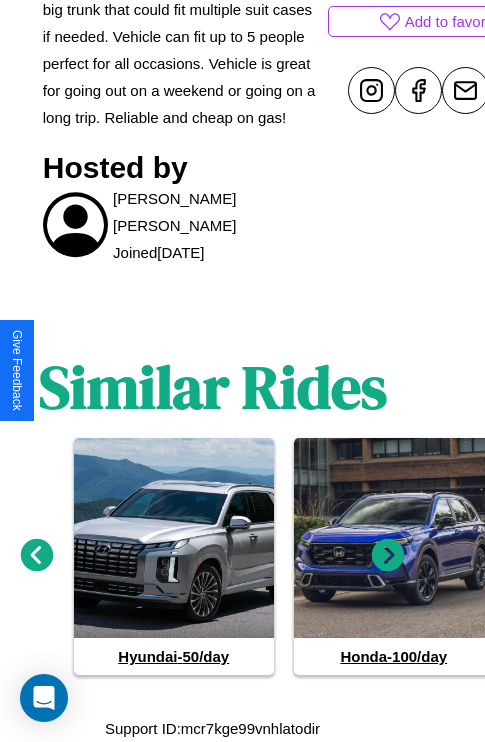 click 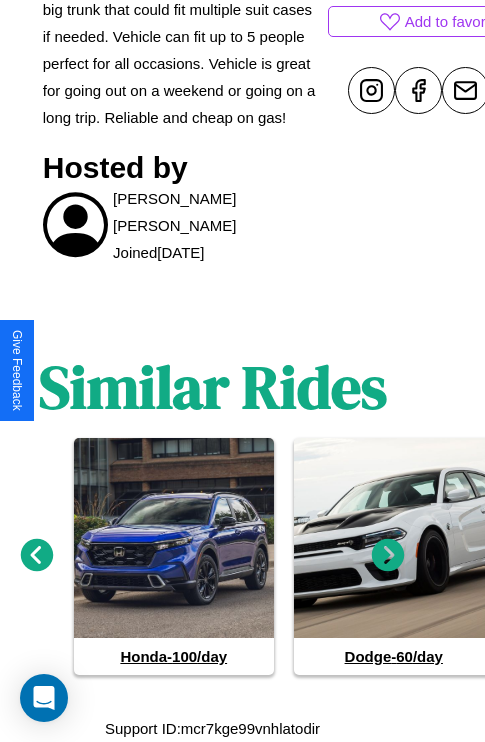 click 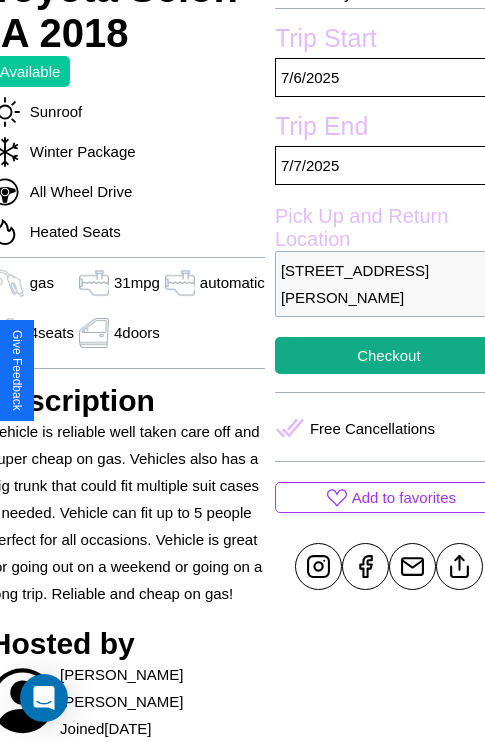 scroll, scrollTop: 408, scrollLeft: 84, axis: both 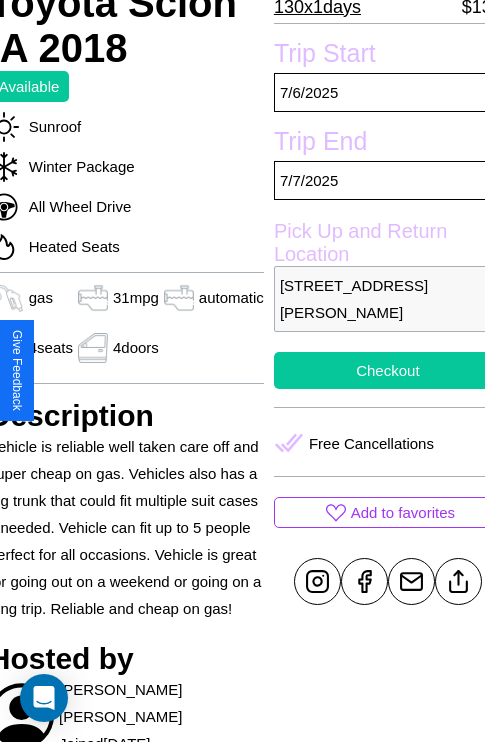 click on "Checkout" at bounding box center [388, 370] 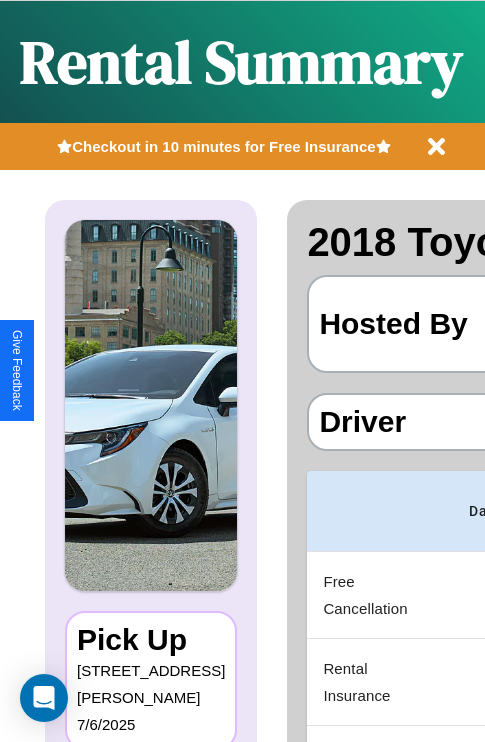 scroll, scrollTop: 0, scrollLeft: 378, axis: horizontal 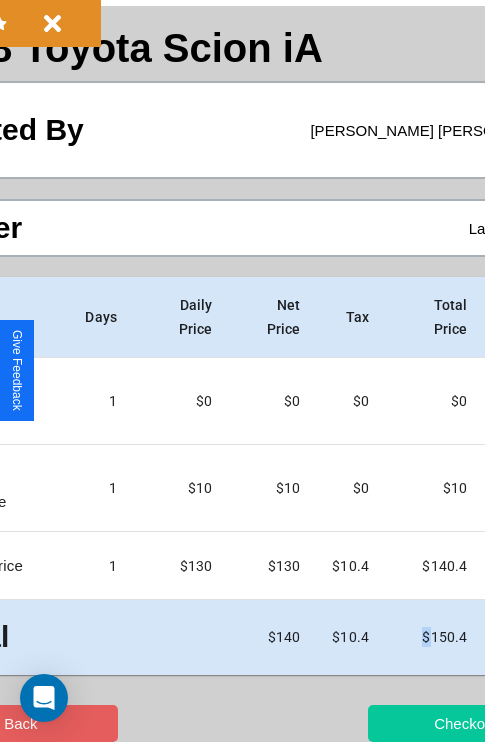 click on "Checkout" at bounding box center [465, 723] 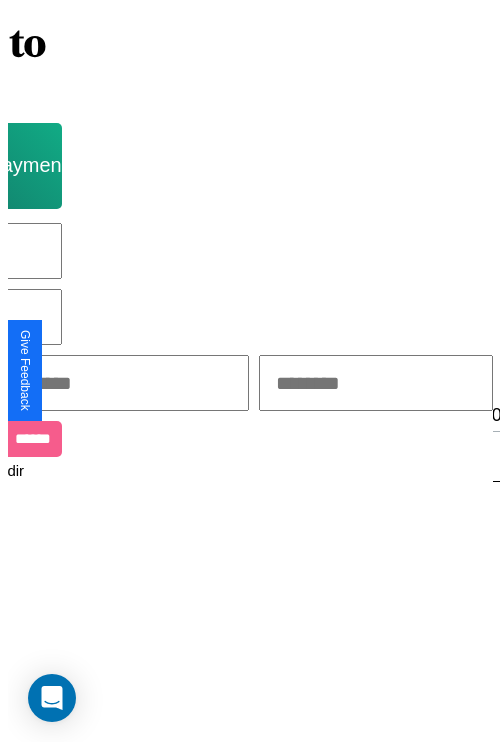 scroll, scrollTop: 0, scrollLeft: 0, axis: both 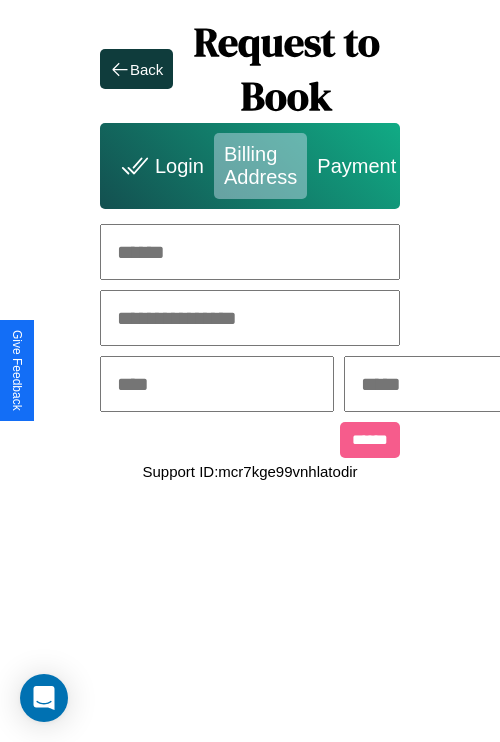 click at bounding box center (250, 252) 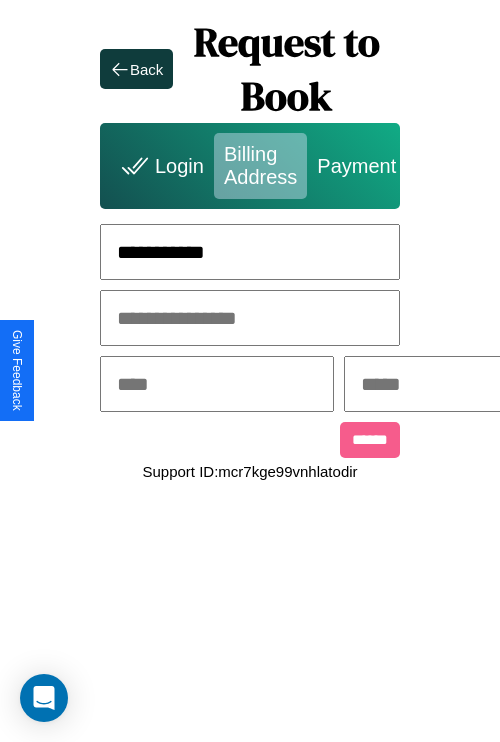 type on "**********" 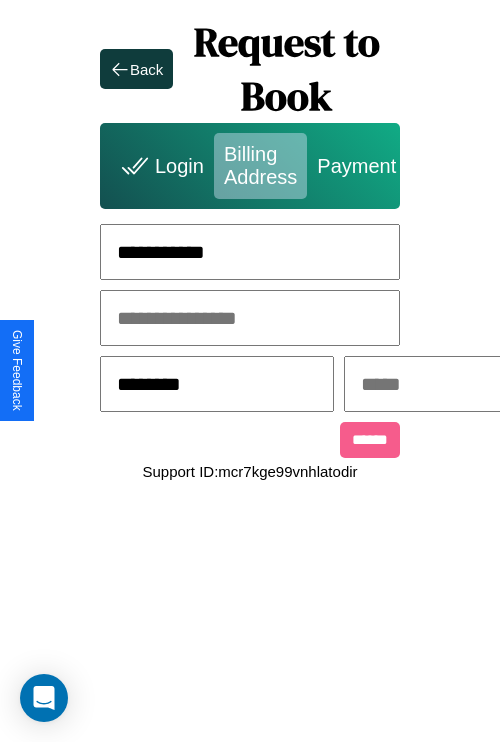 type on "********" 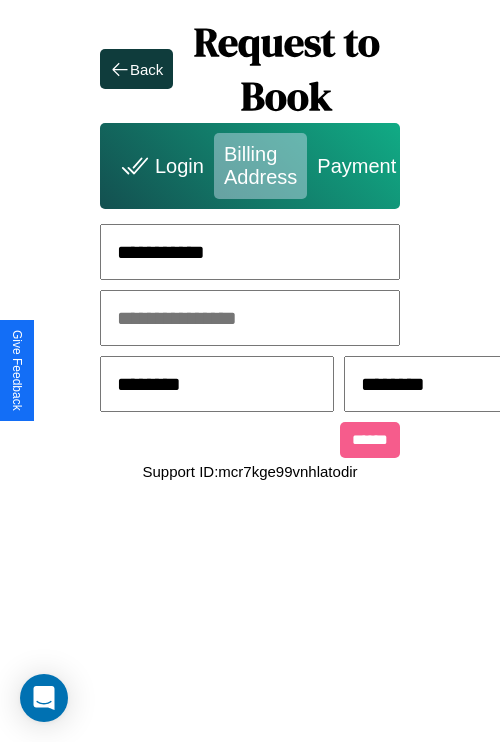 scroll, scrollTop: 0, scrollLeft: 517, axis: horizontal 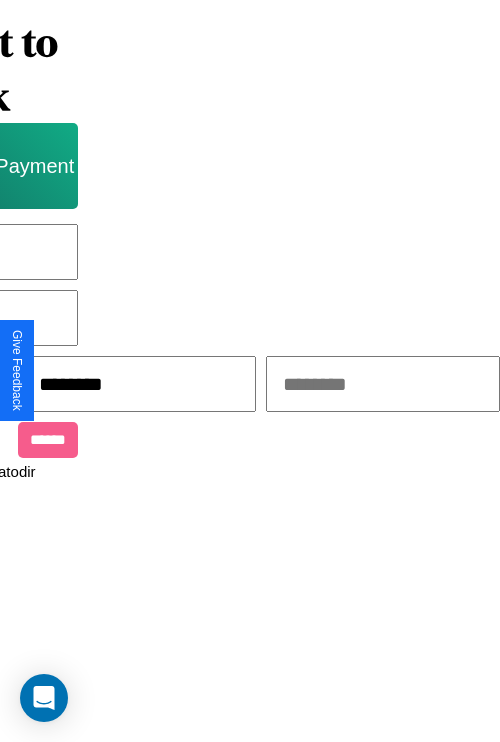 type on "********" 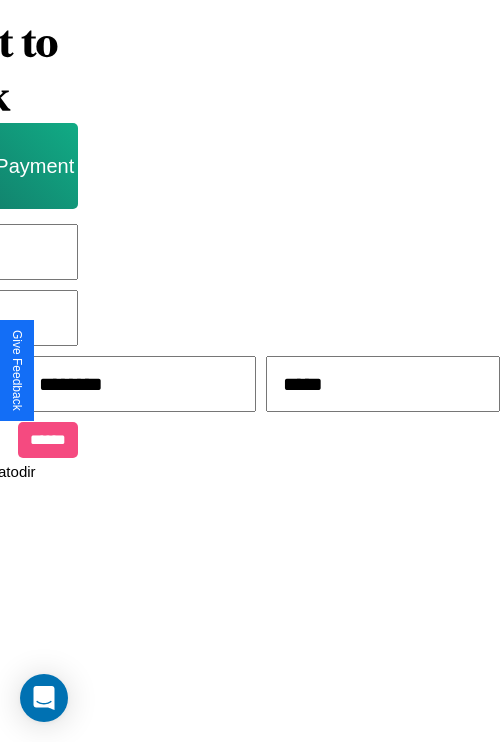 type on "*****" 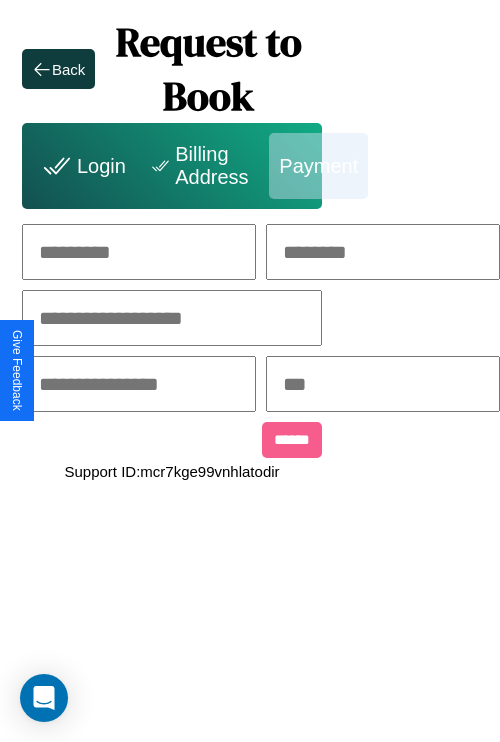 scroll, scrollTop: 0, scrollLeft: 208, axis: horizontal 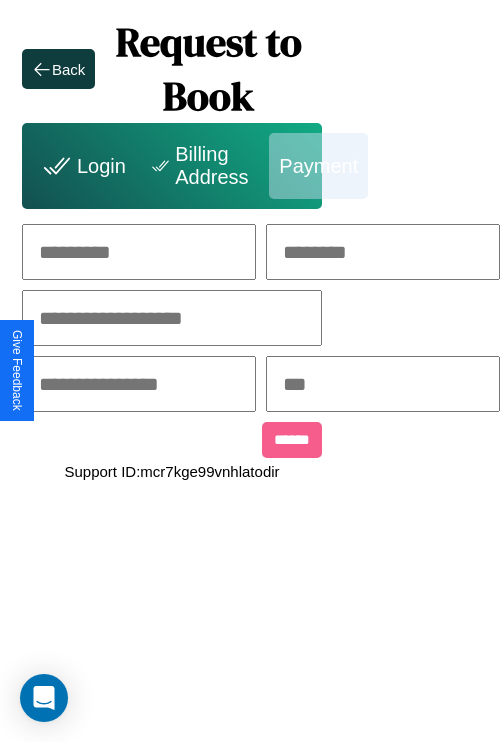 click at bounding box center (139, 252) 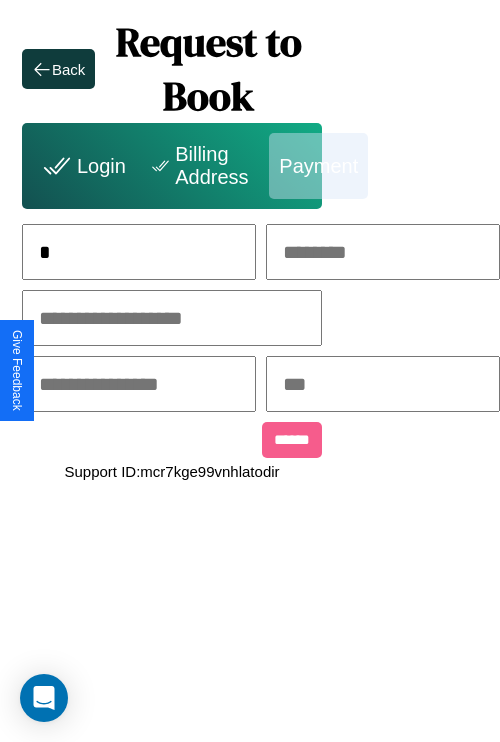 scroll, scrollTop: 0, scrollLeft: 131, axis: horizontal 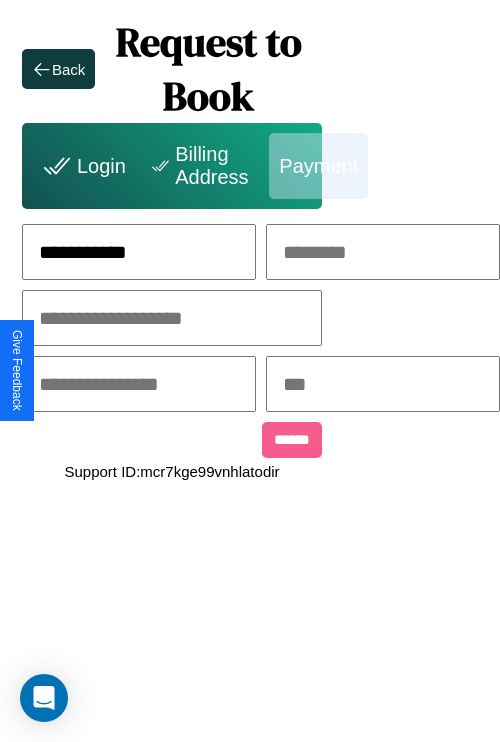 type on "**********" 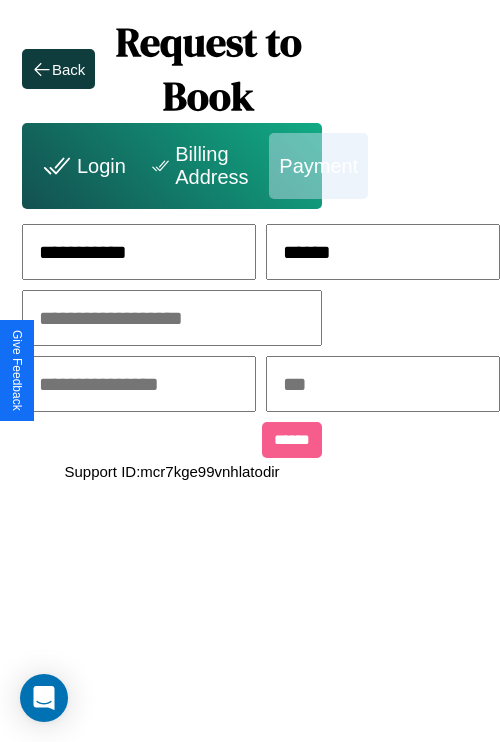 type on "******" 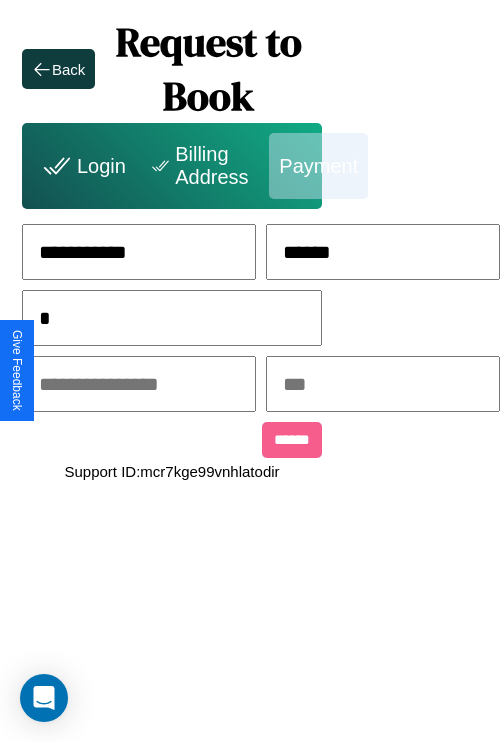 scroll, scrollTop: 0, scrollLeft: 128, axis: horizontal 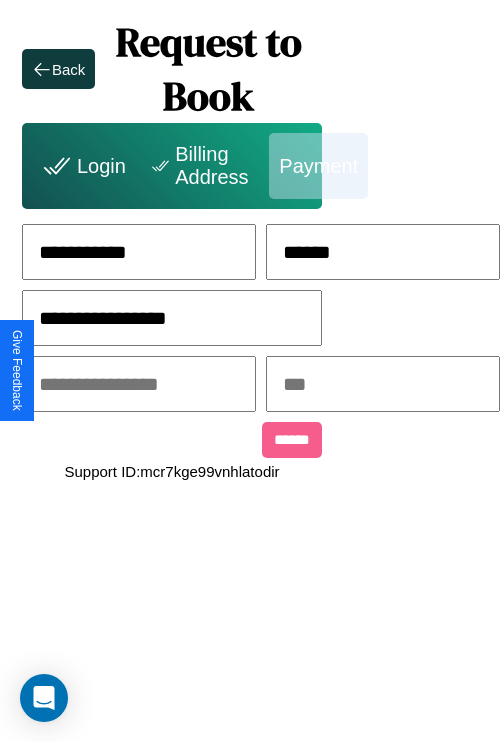 type on "**********" 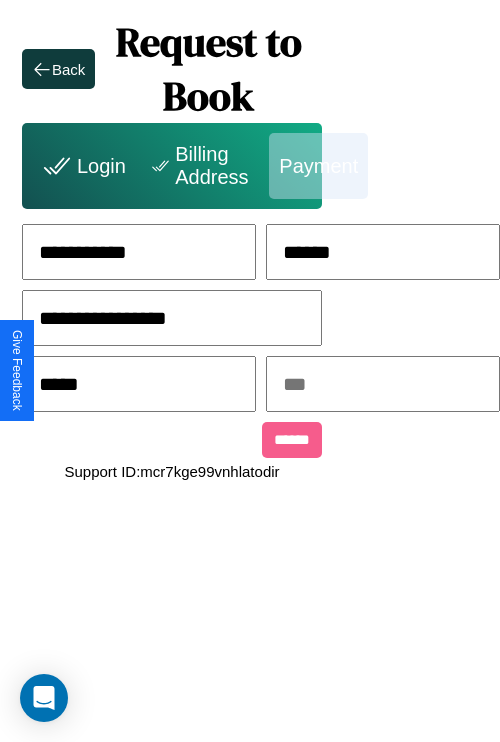 type on "*****" 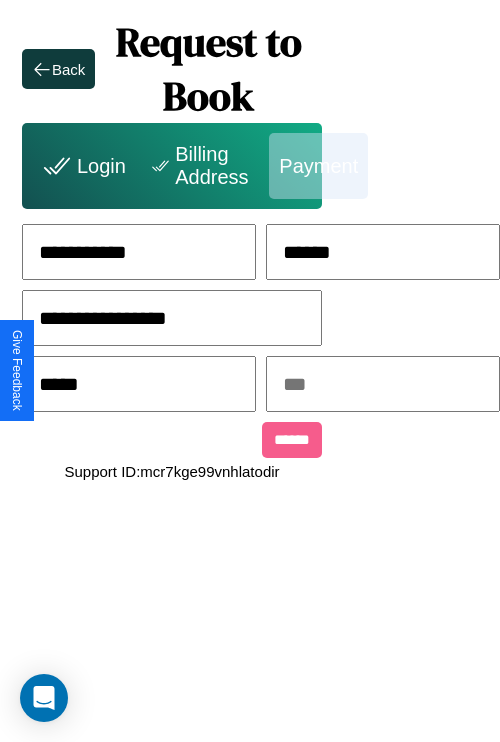 click at bounding box center [383, 384] 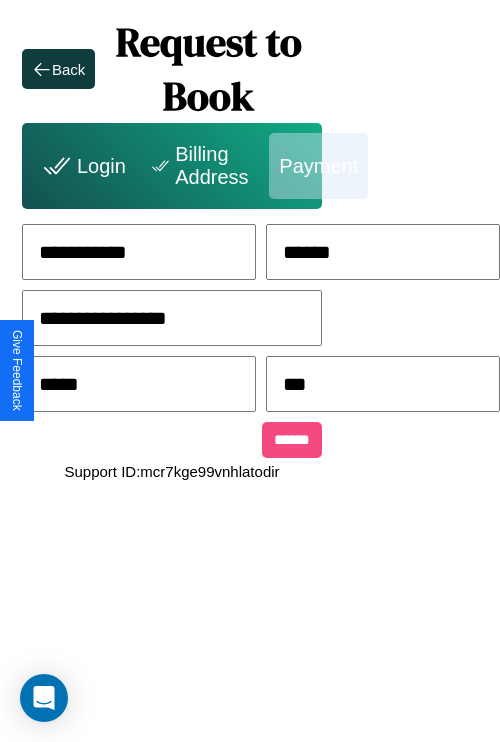 type on "***" 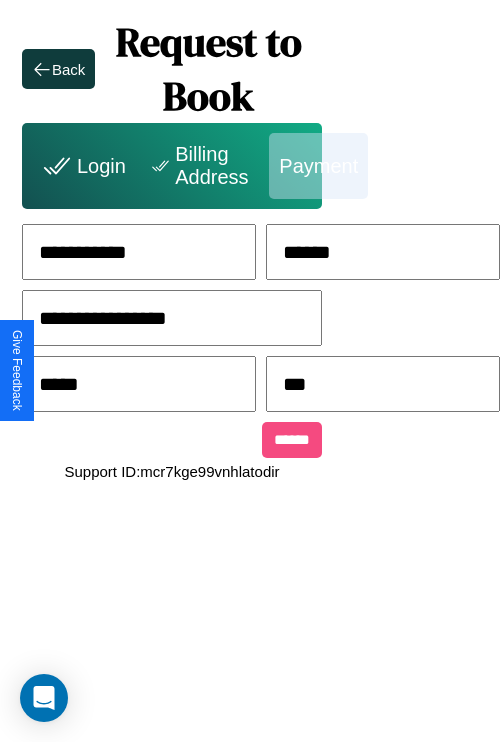 click on "******" at bounding box center (292, 440) 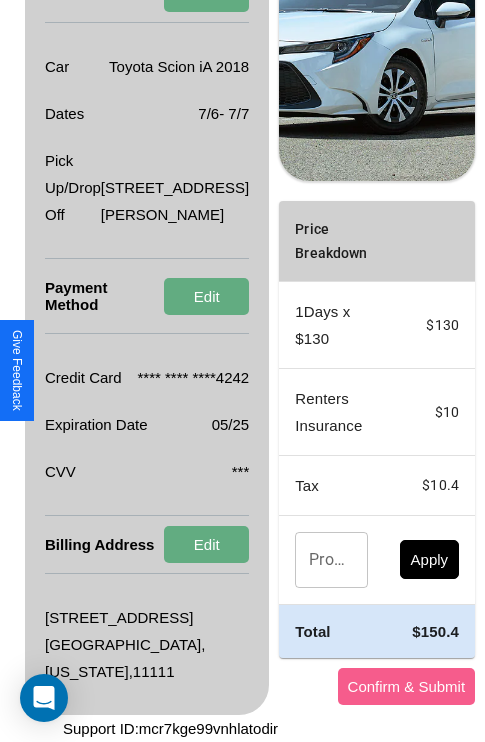 scroll, scrollTop: 428, scrollLeft: 72, axis: both 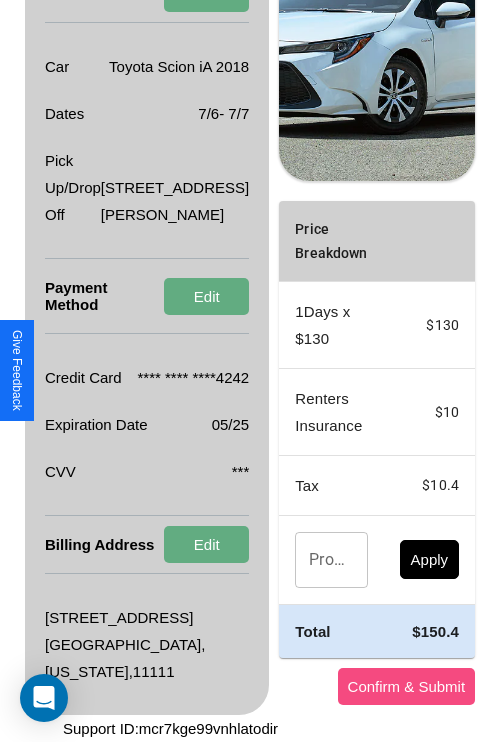 click on "Confirm & Submit" at bounding box center (407, 686) 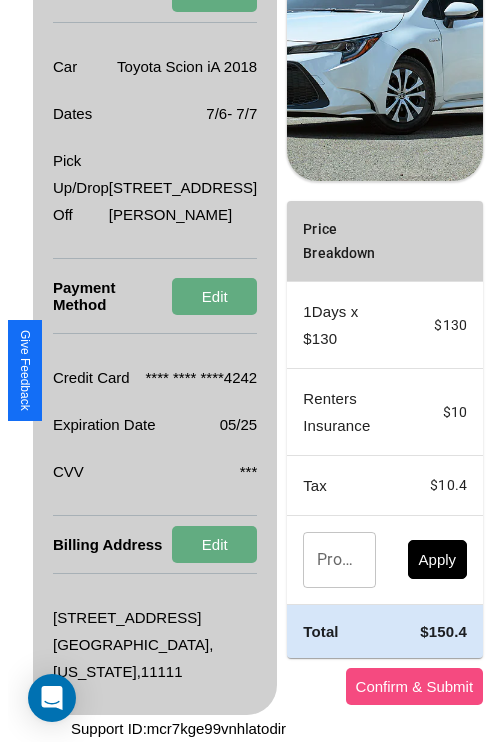 scroll, scrollTop: 0, scrollLeft: 72, axis: horizontal 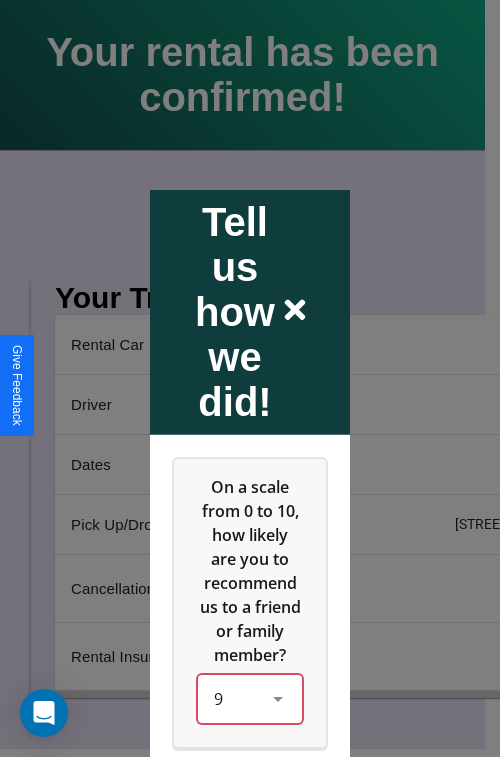 click on "9" at bounding box center (250, 698) 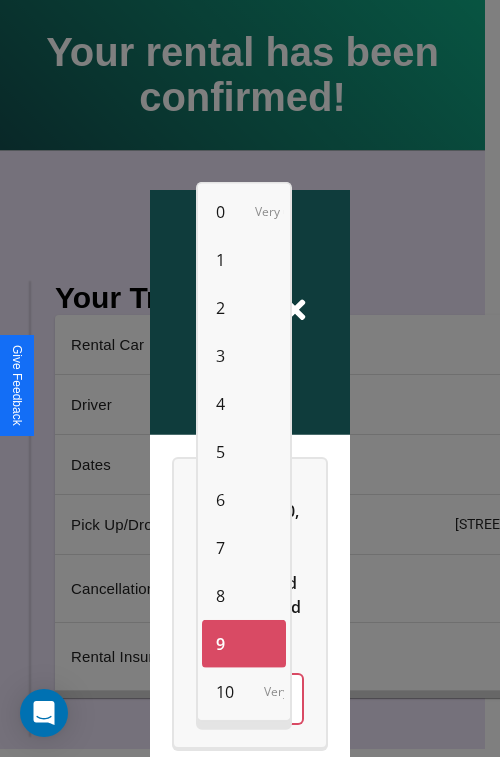click on "2" at bounding box center (220, 308) 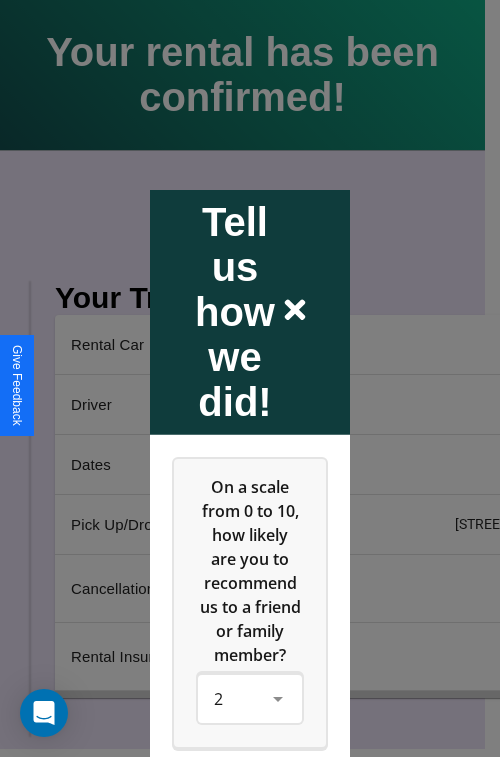 click 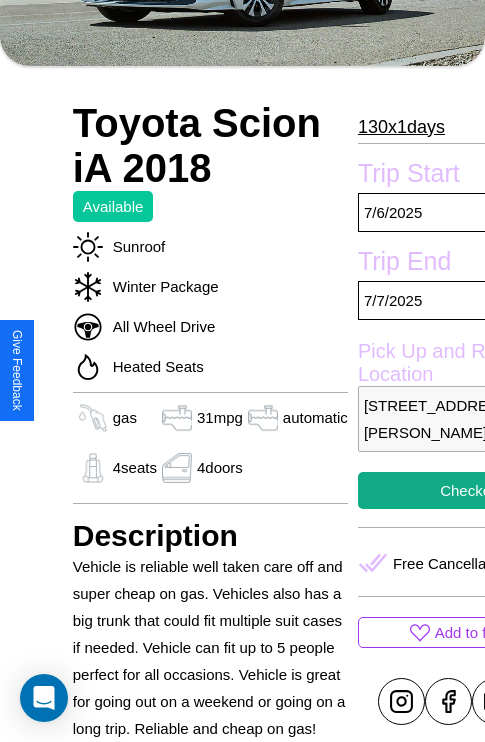 scroll, scrollTop: 578, scrollLeft: 0, axis: vertical 